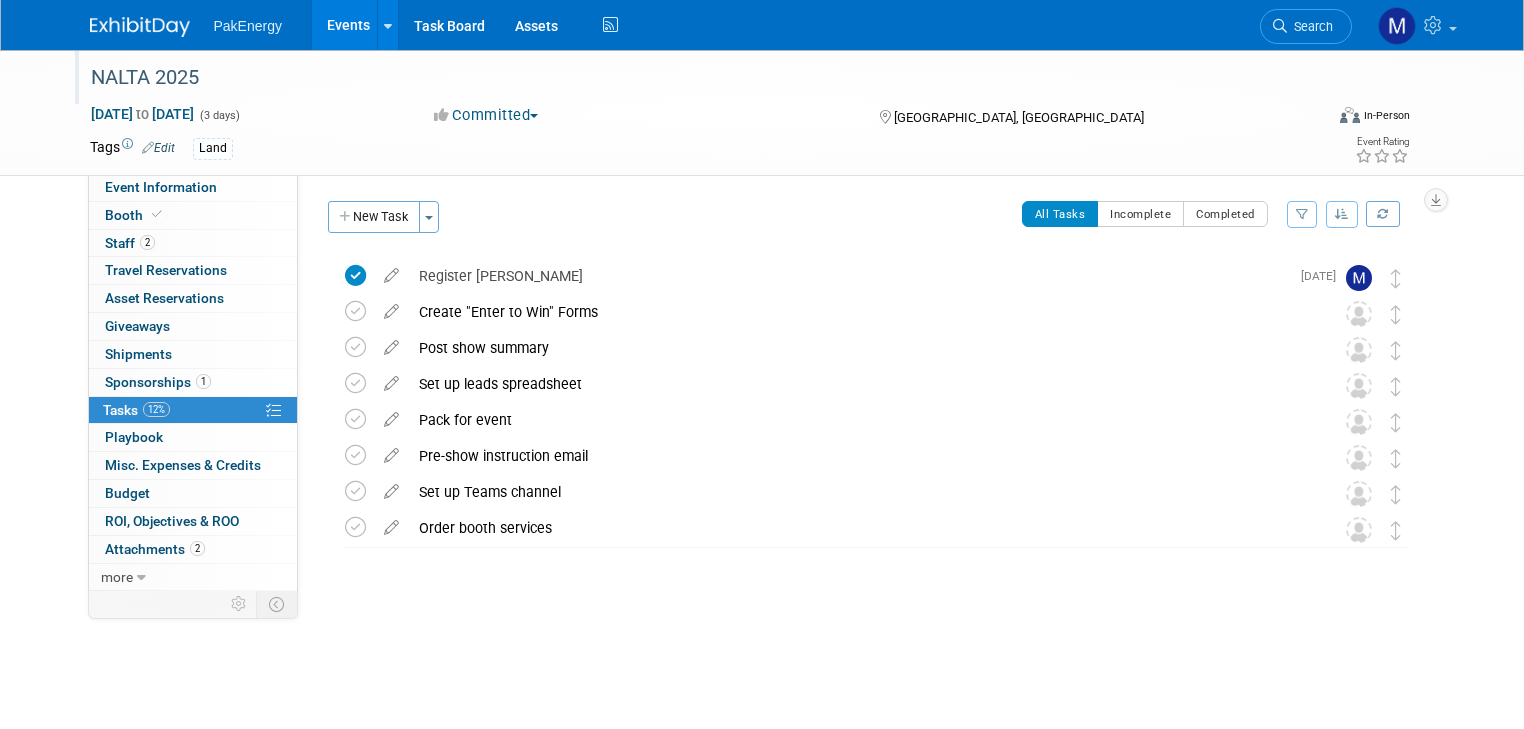 scroll, scrollTop: 0, scrollLeft: 0, axis: both 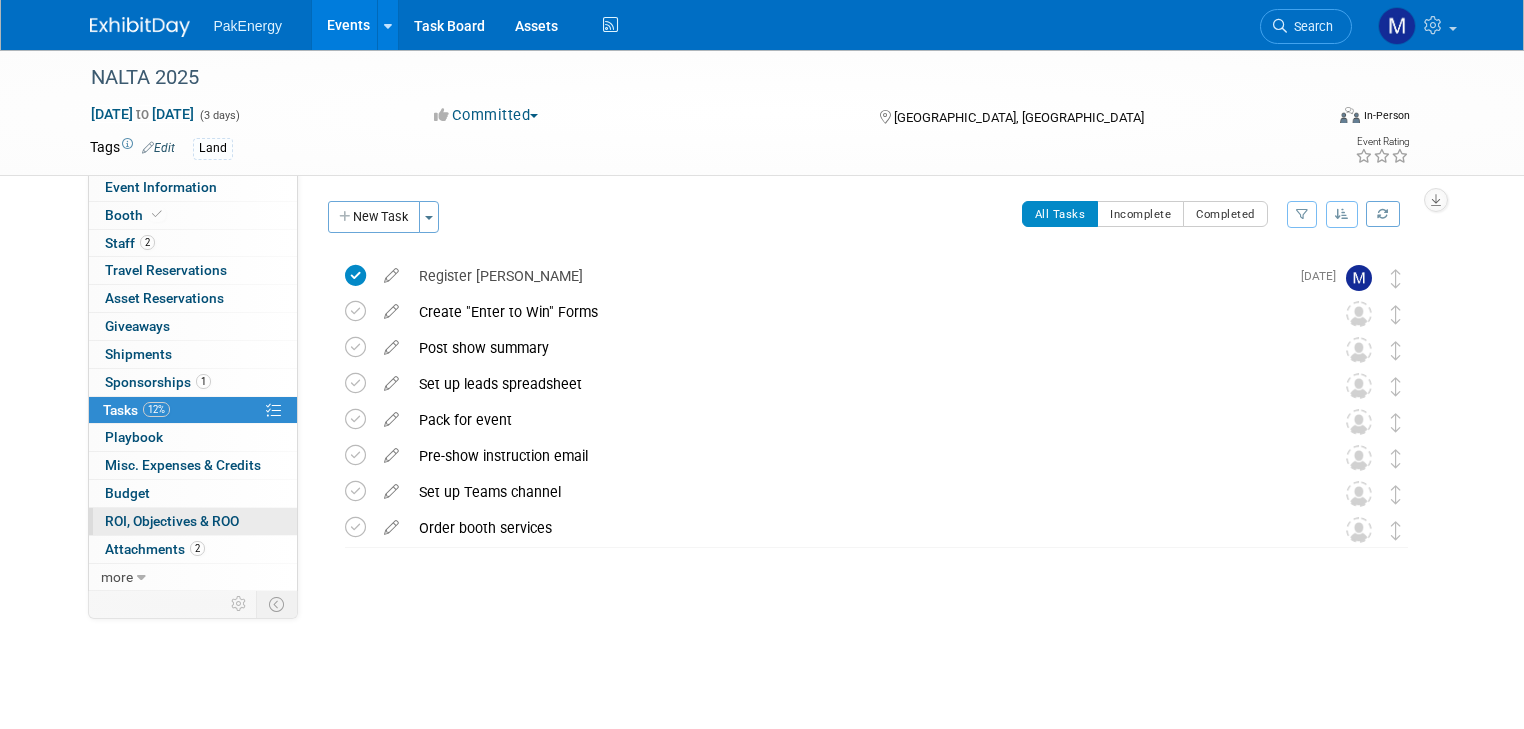 click on "ROI, Objectives & ROO 0" at bounding box center [172, 521] 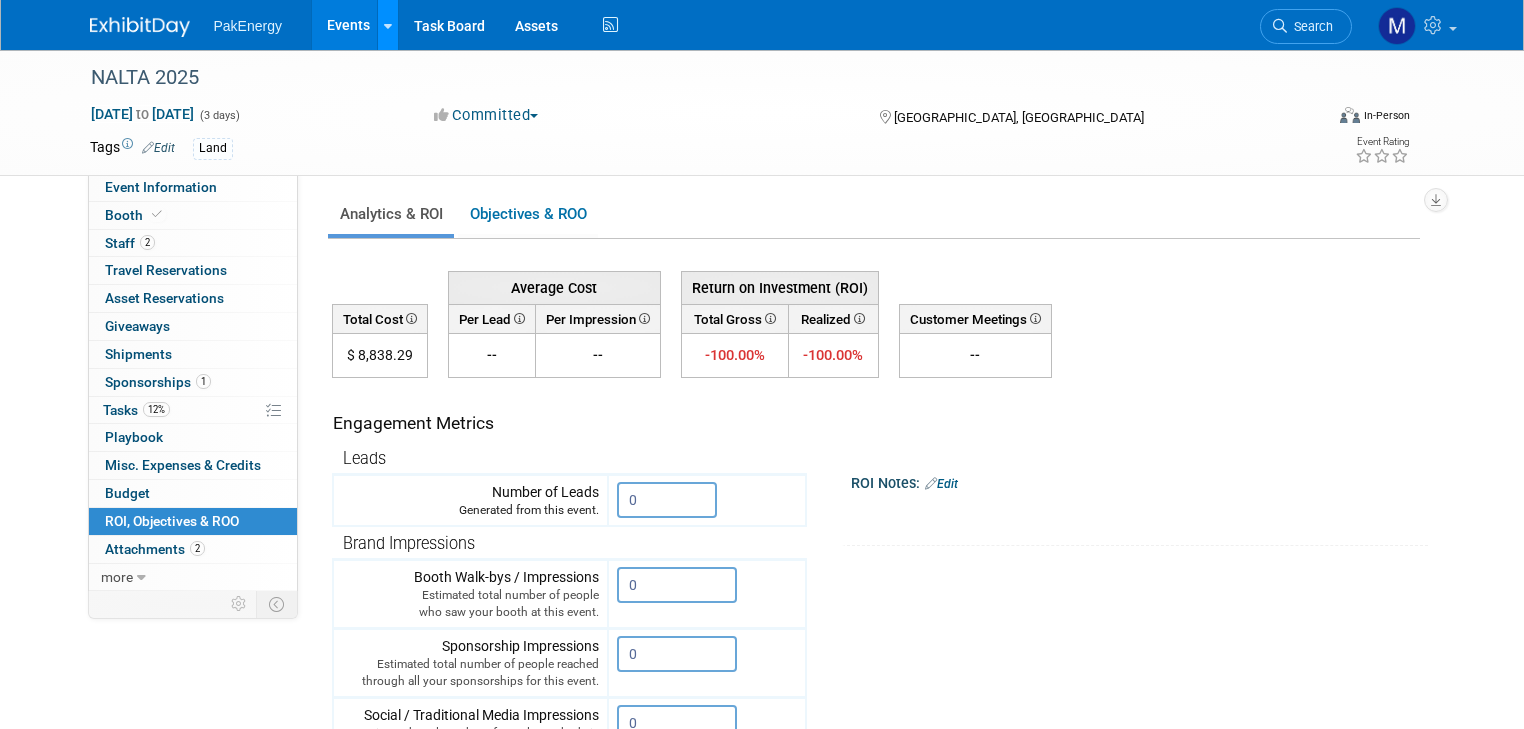 click at bounding box center (388, 26) 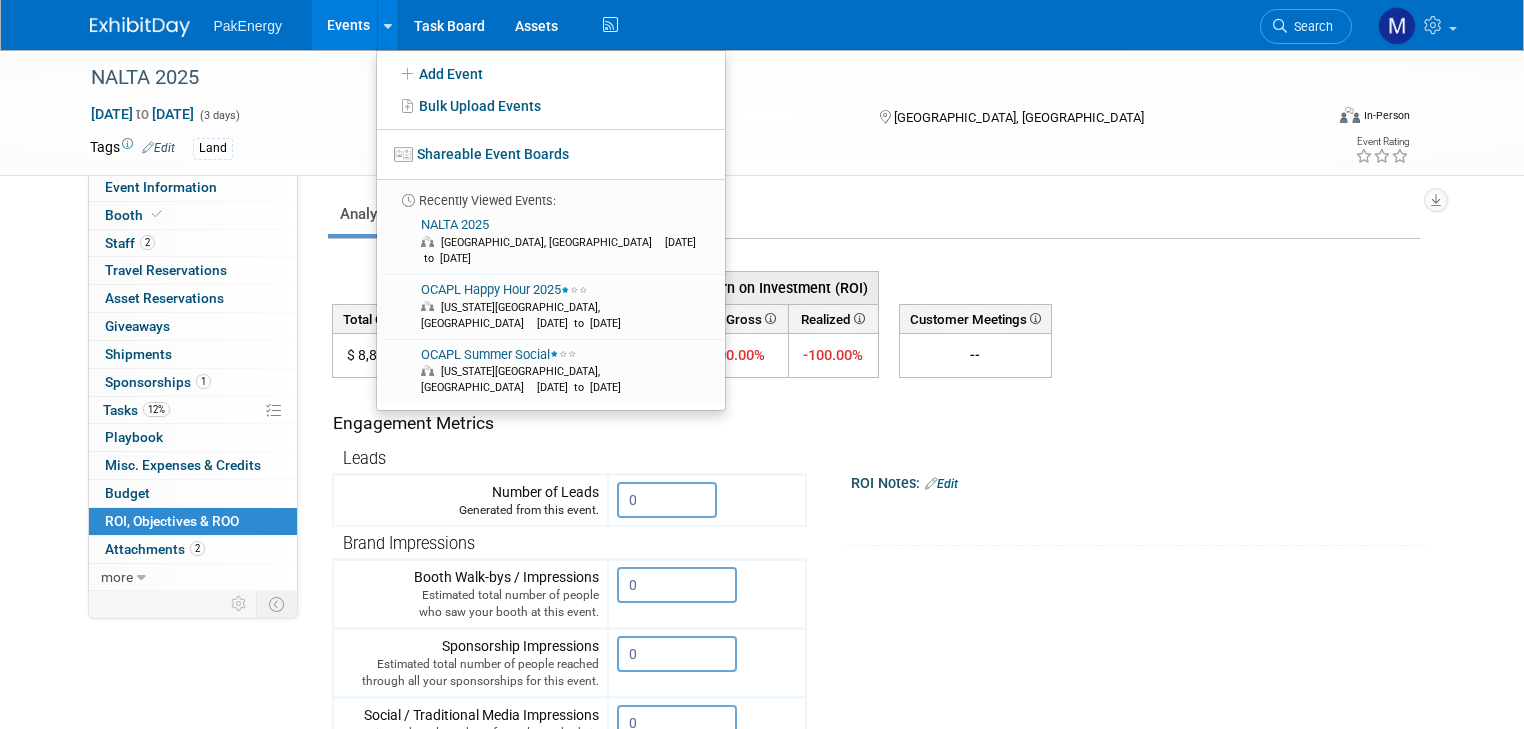 click on "Events" at bounding box center [348, 25] 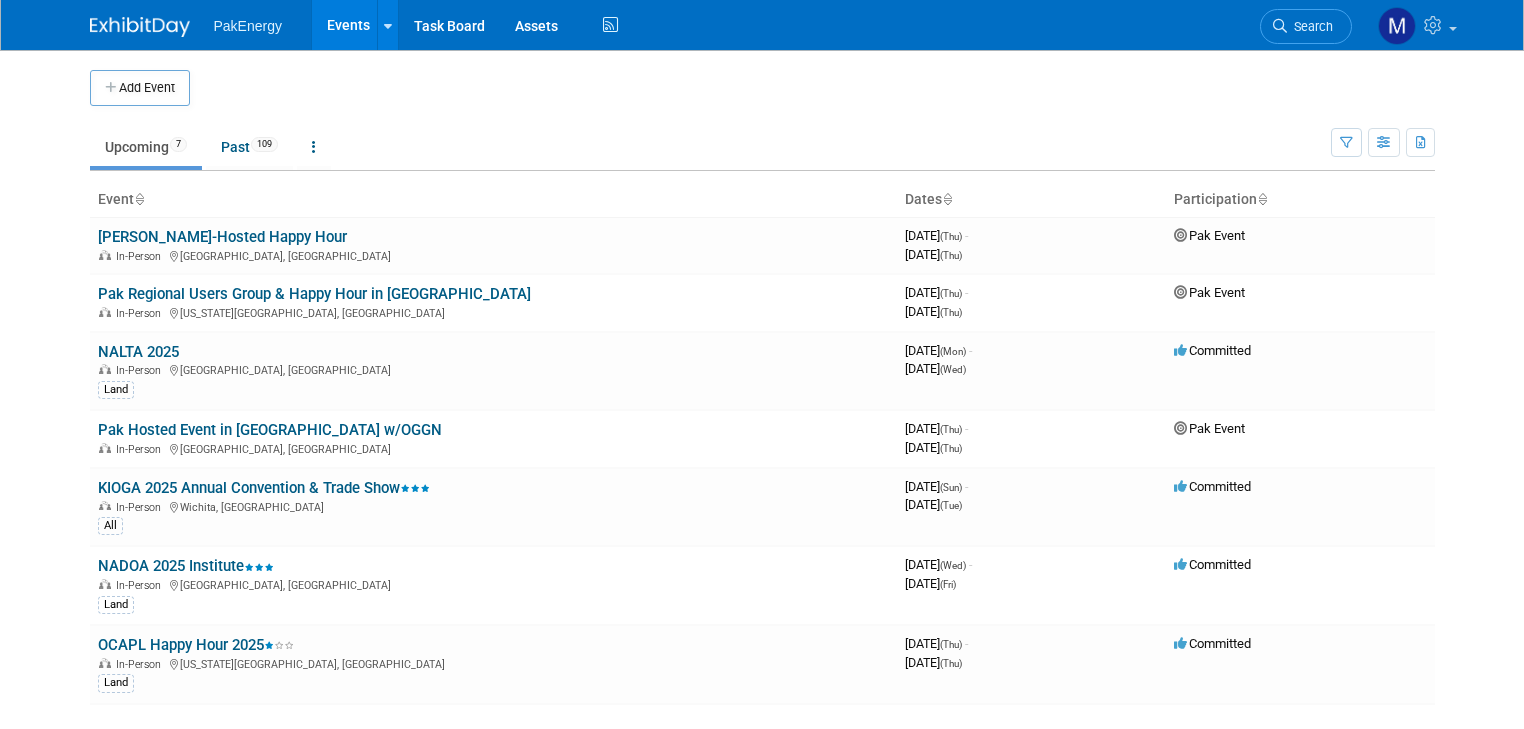 scroll, scrollTop: 0, scrollLeft: 0, axis: both 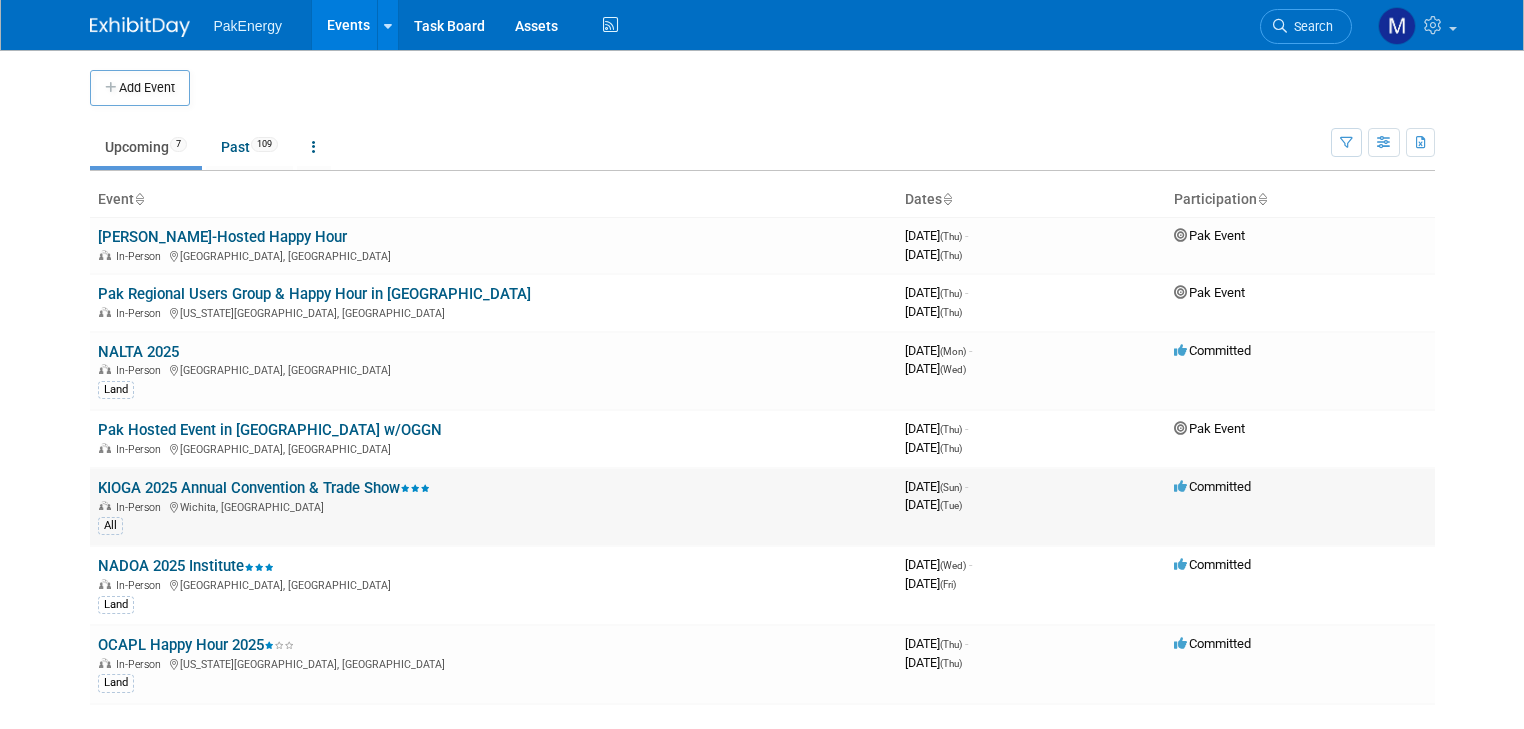 click on "KIOGA 2025 Annual Convention & Trade Show" at bounding box center [264, 488] 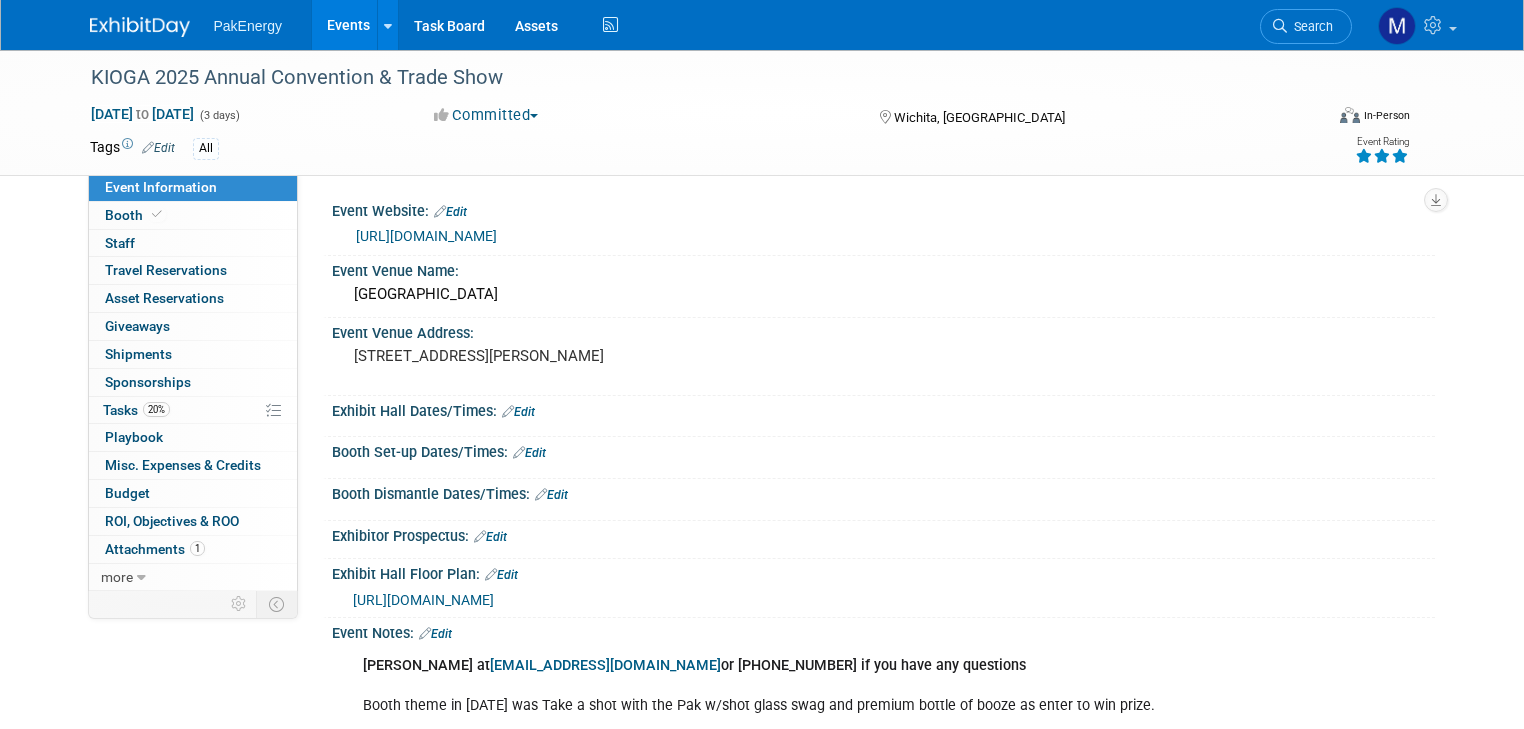 scroll, scrollTop: 0, scrollLeft: 0, axis: both 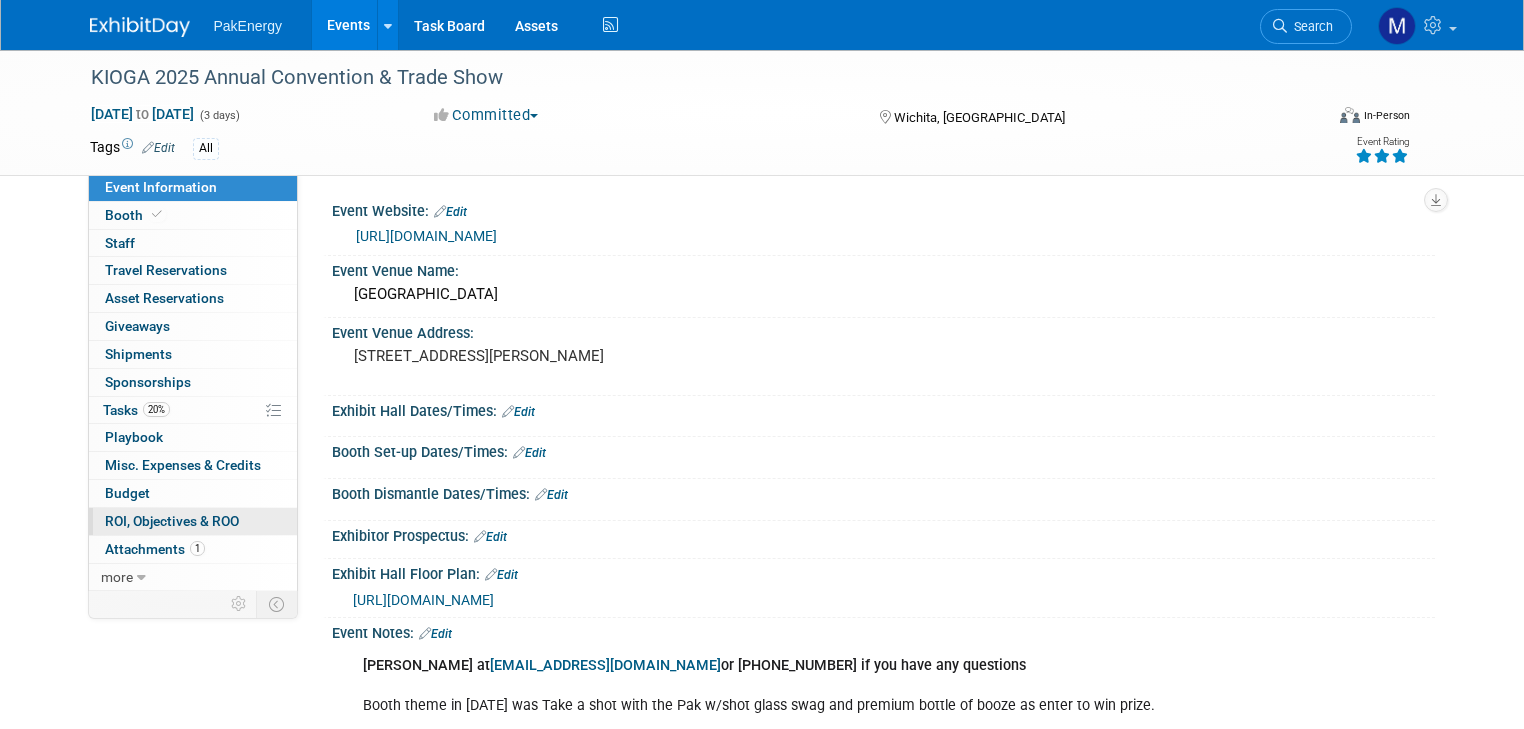 click on "ROI, Objectives & ROO 0" at bounding box center [172, 521] 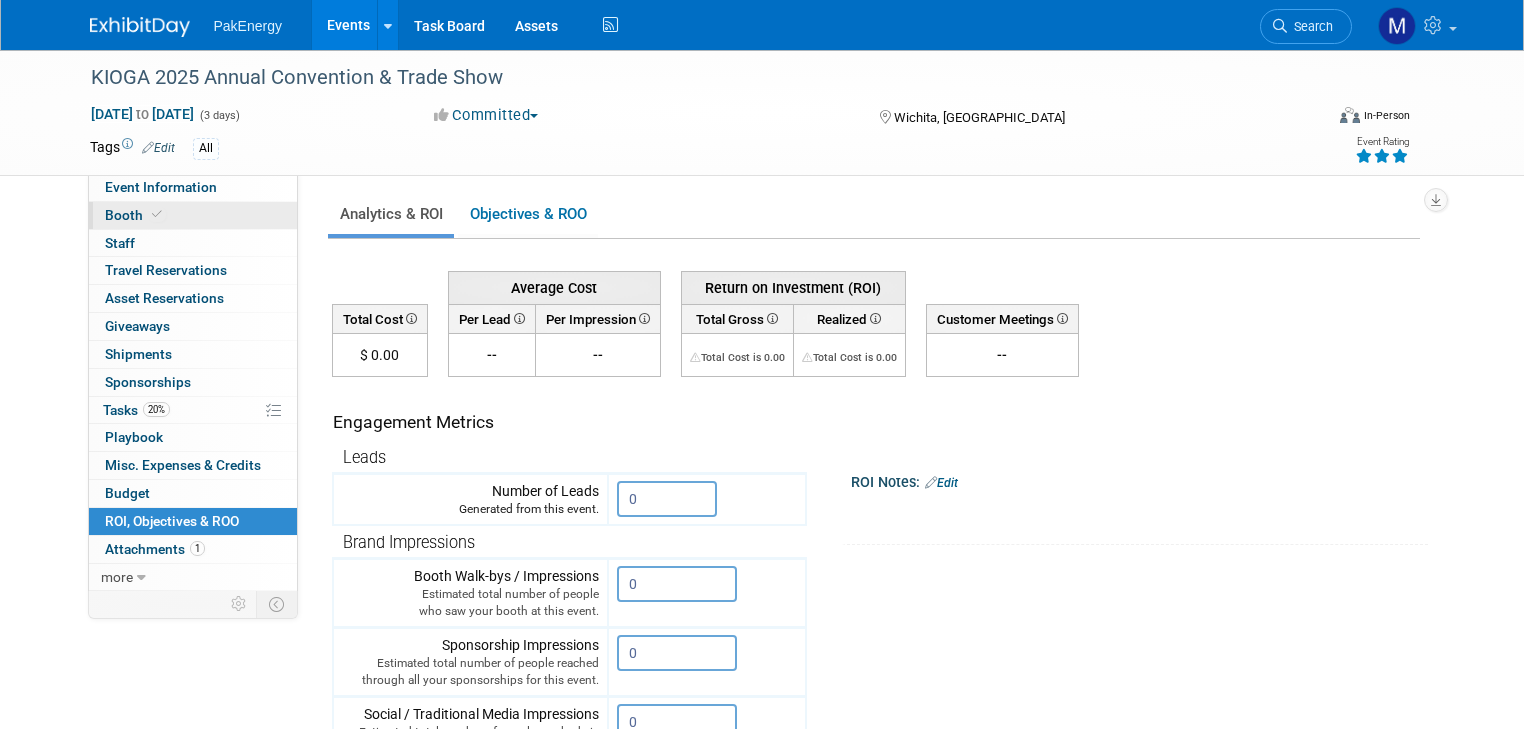 click on "Booth" at bounding box center (135, 215) 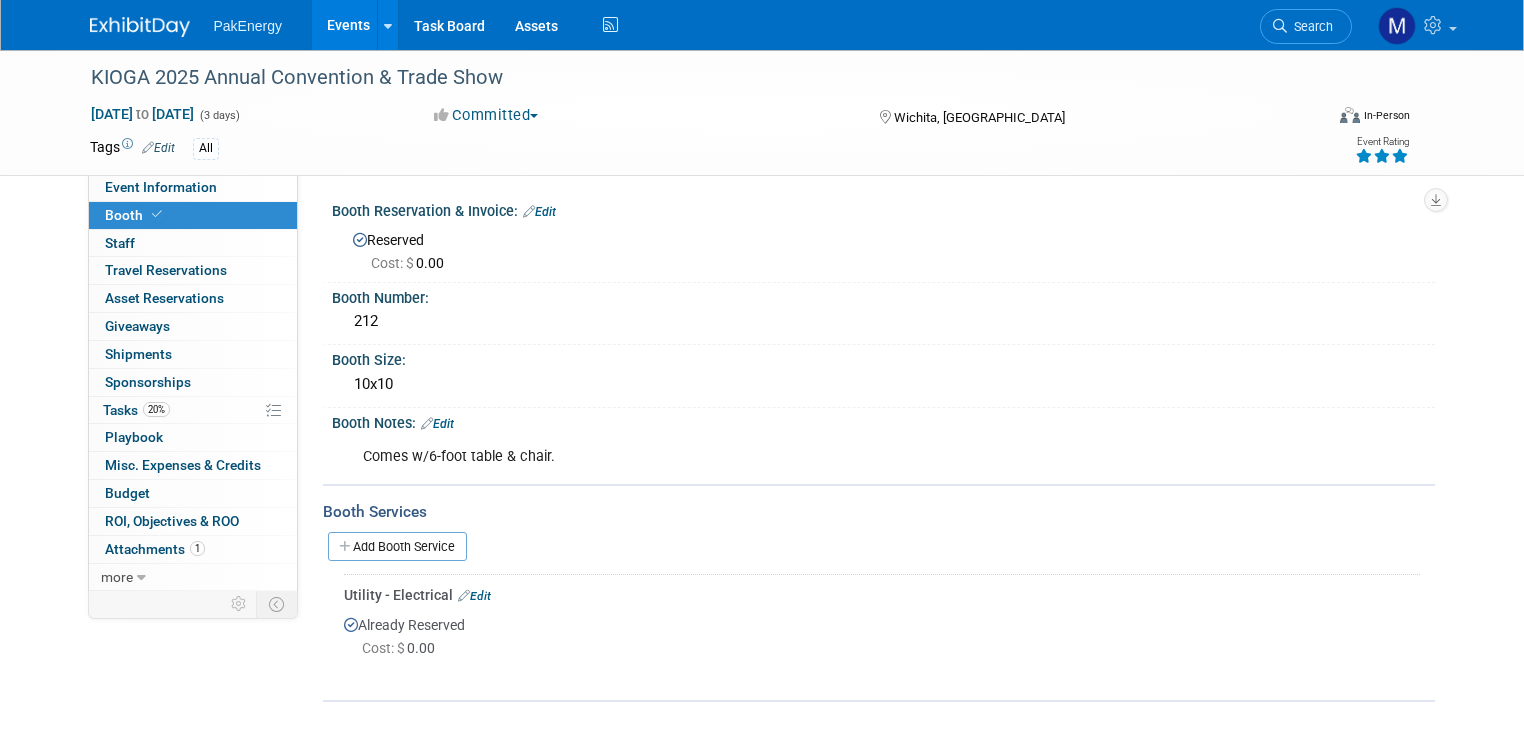 click on "Cost: $  0.00" at bounding box center (411, 263) 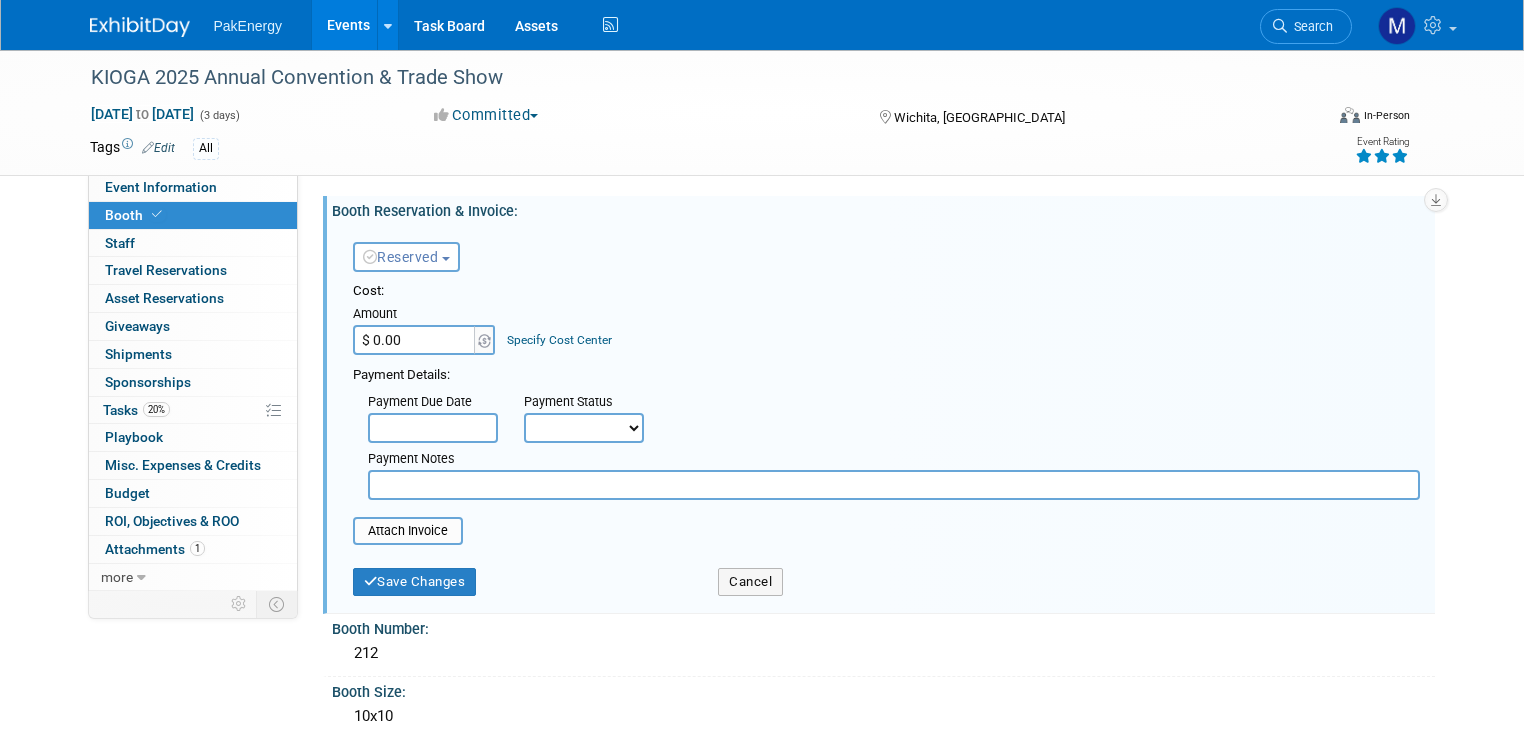 click on "$ 0.00" at bounding box center [415, 340] 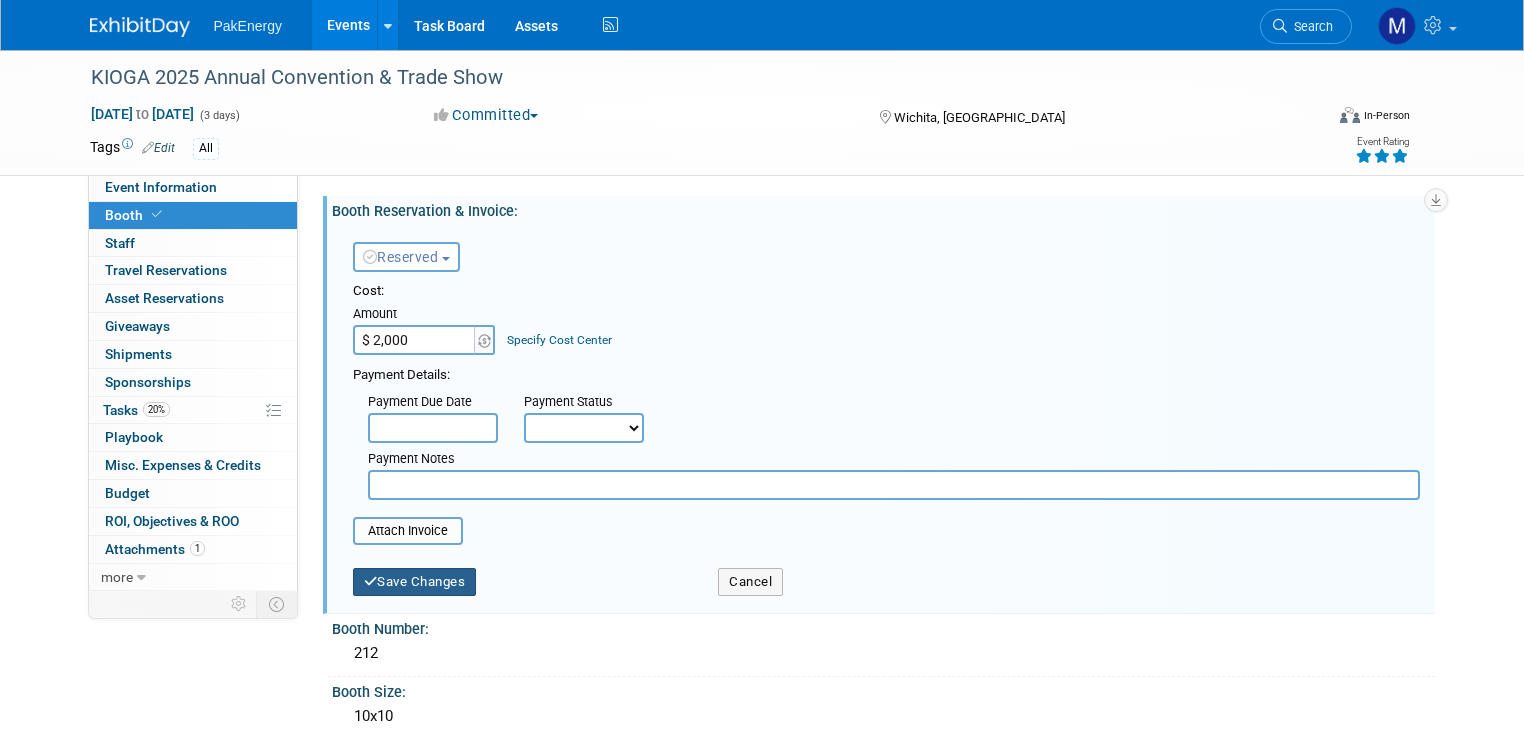 type on "$ 2,000.00" 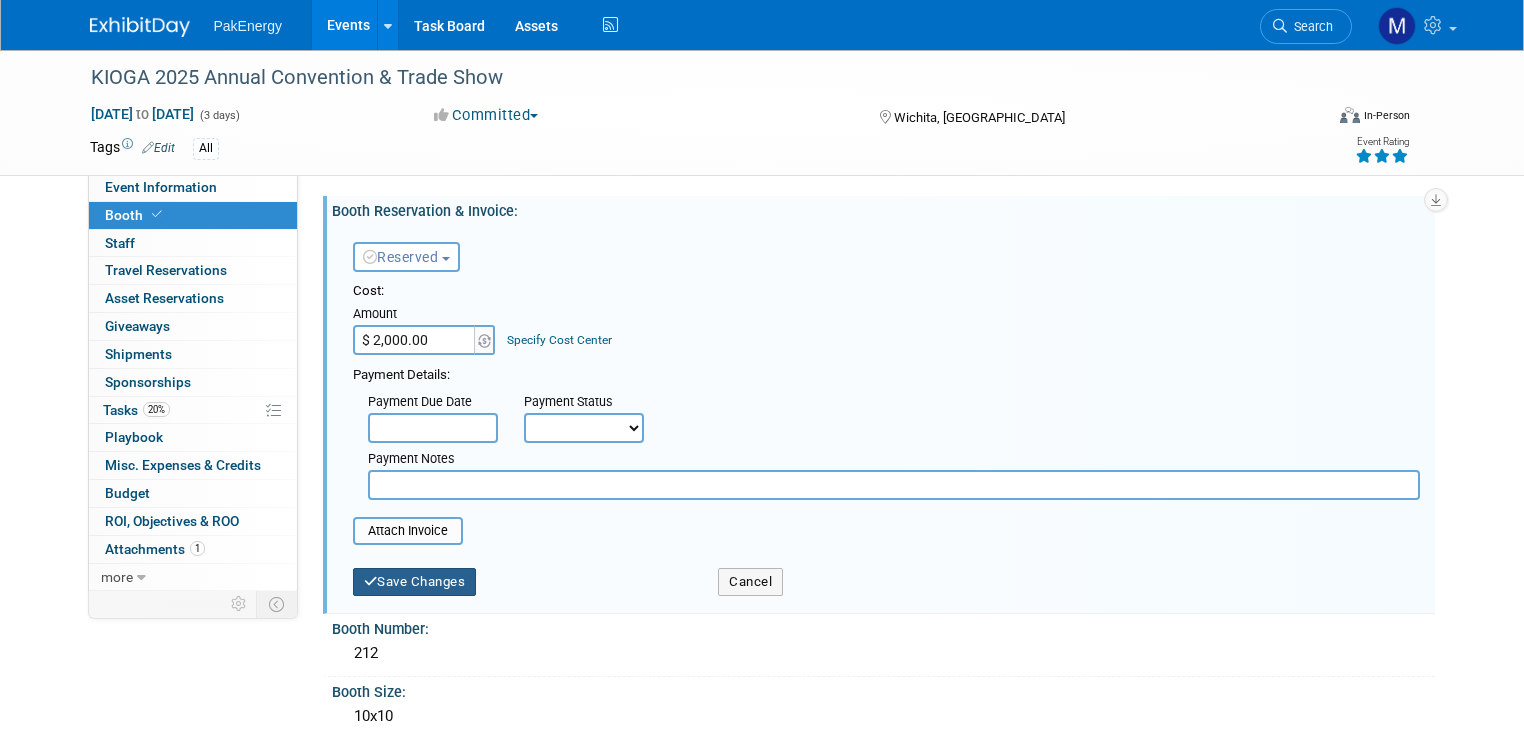 click on "Save Changes" at bounding box center [415, 582] 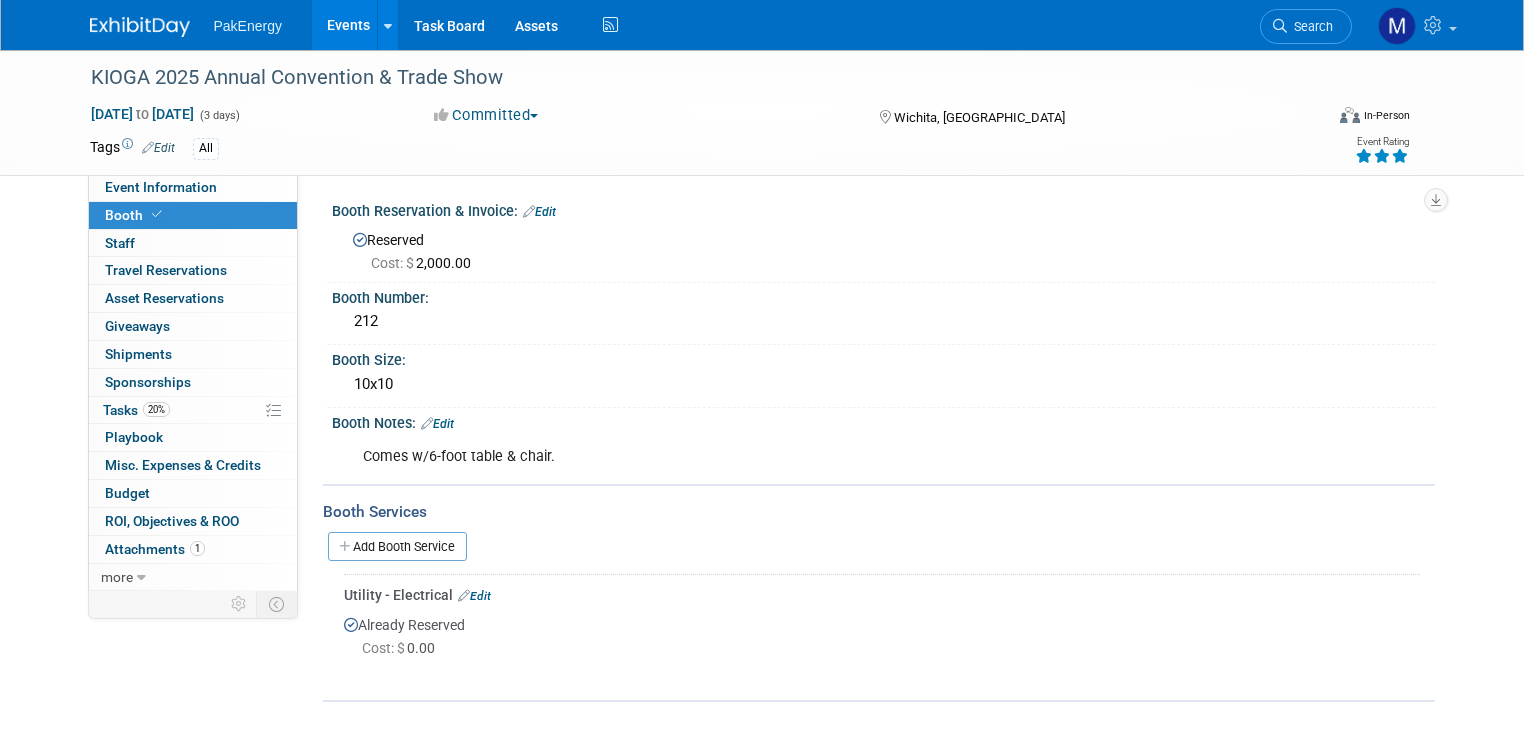 click on "Events" at bounding box center (348, 25) 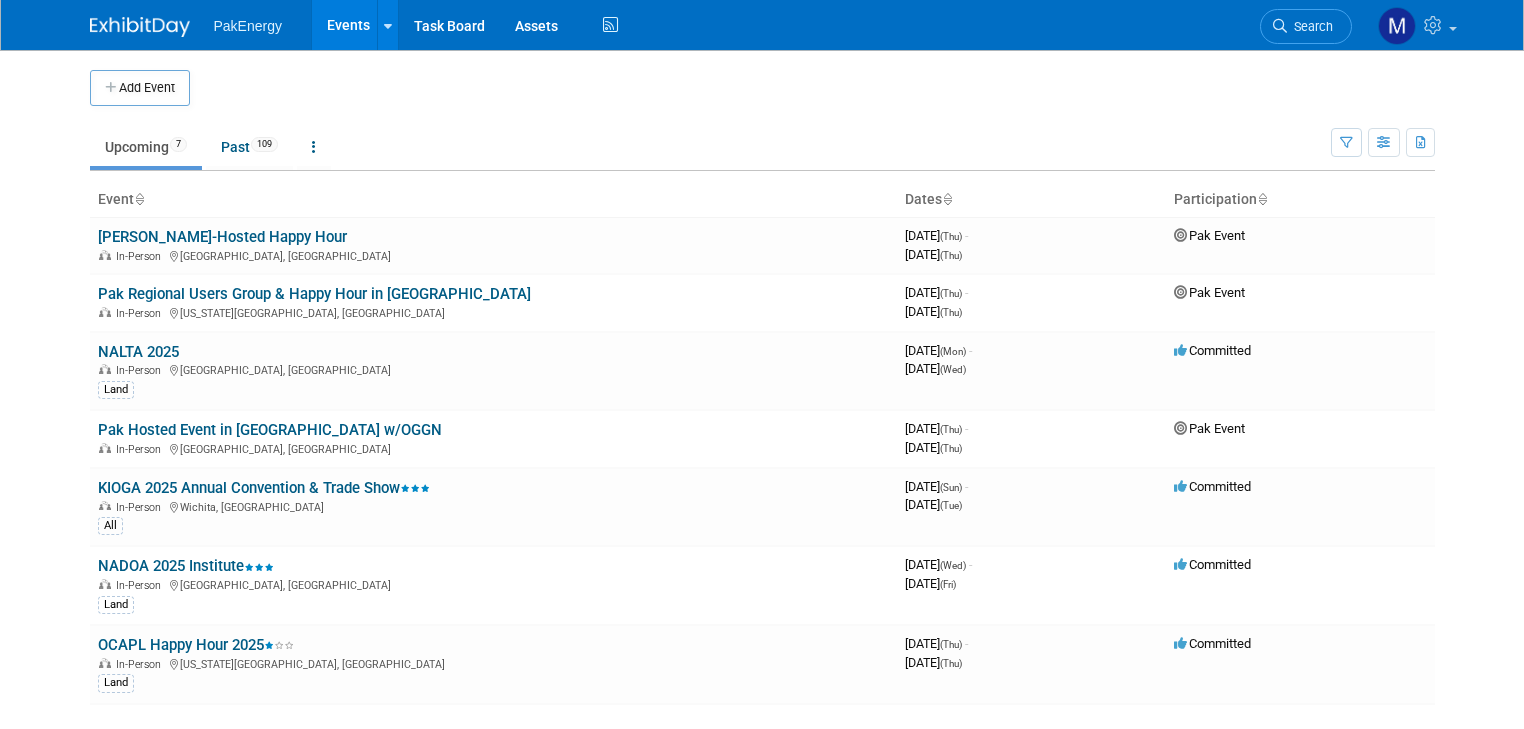 scroll, scrollTop: 0, scrollLeft: 0, axis: both 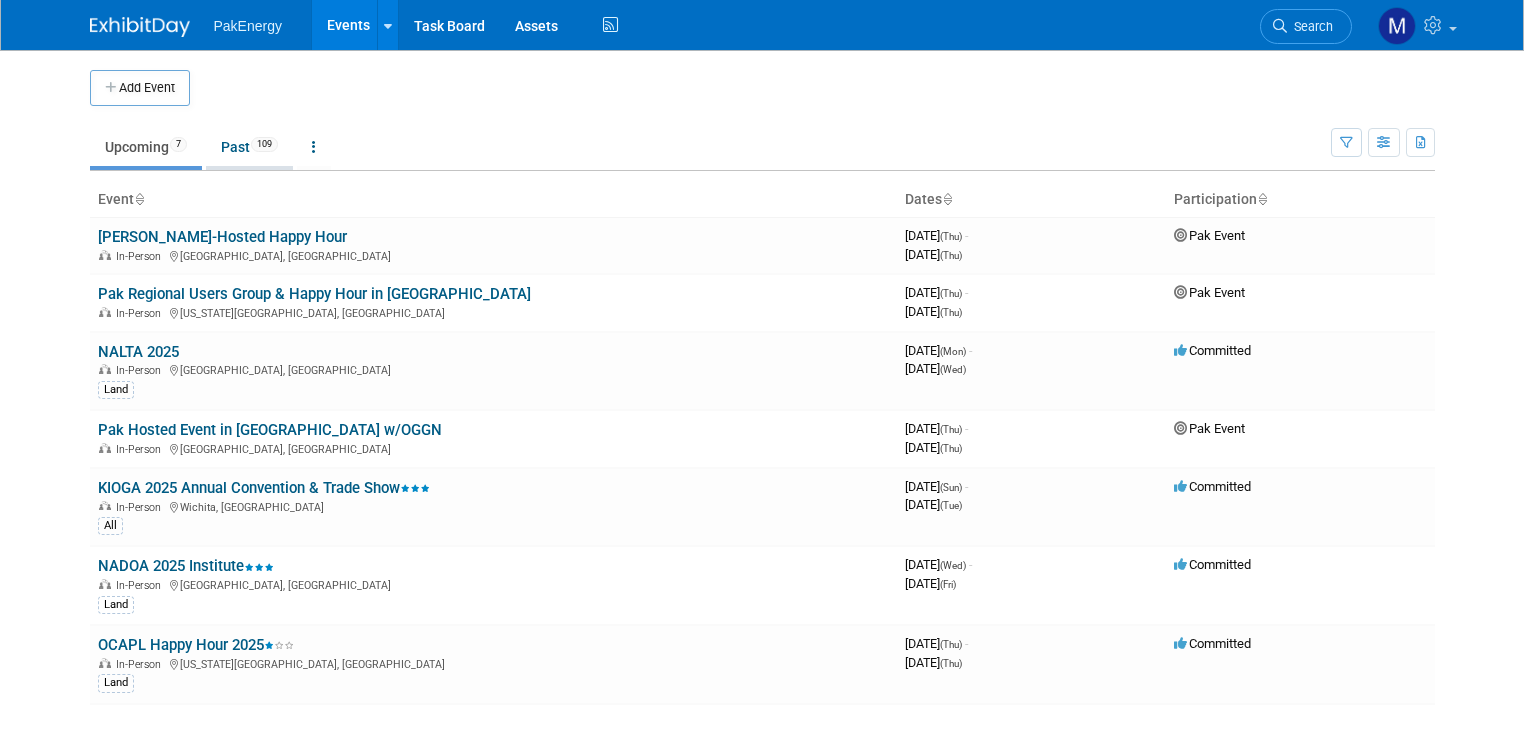 click on "Past
109" at bounding box center (249, 147) 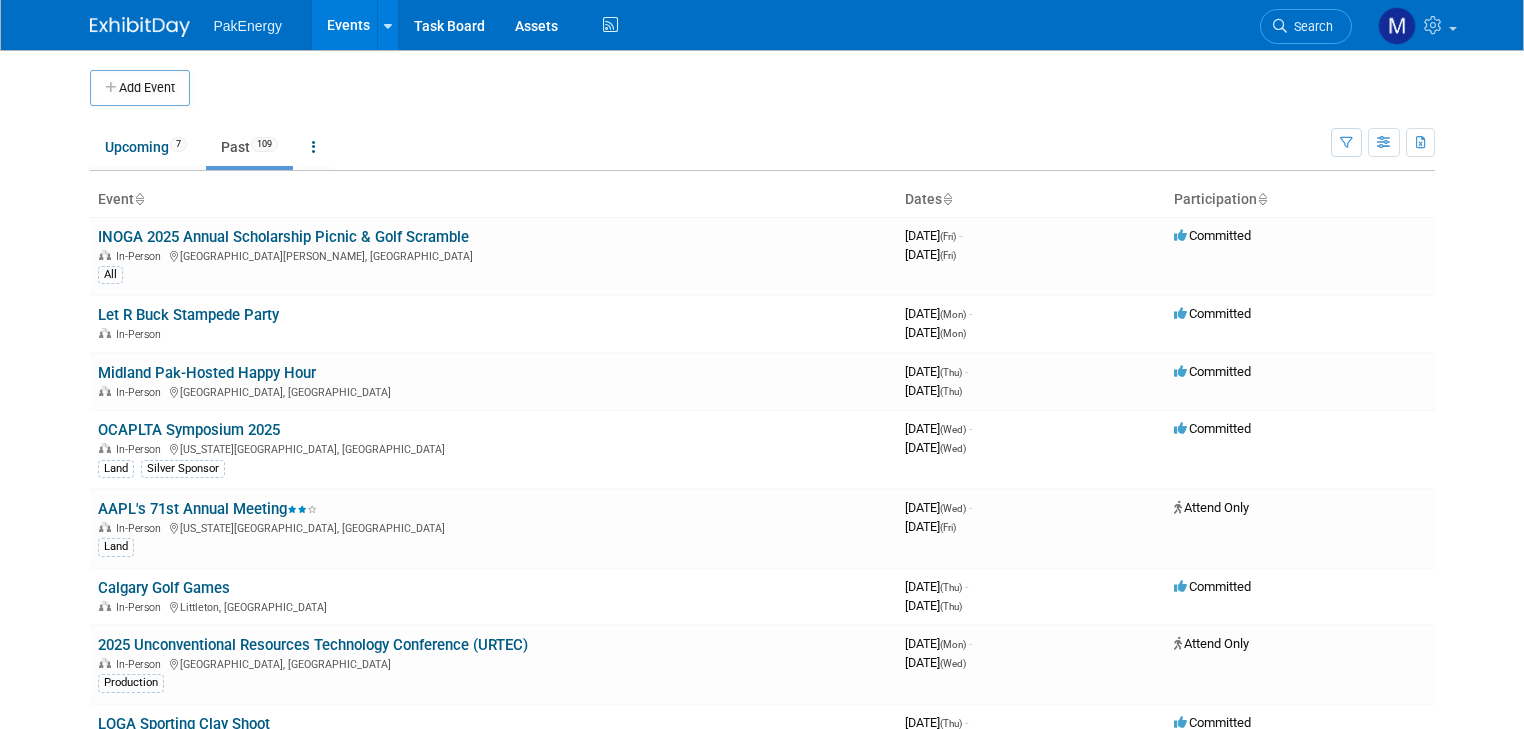 scroll, scrollTop: 0, scrollLeft: 0, axis: both 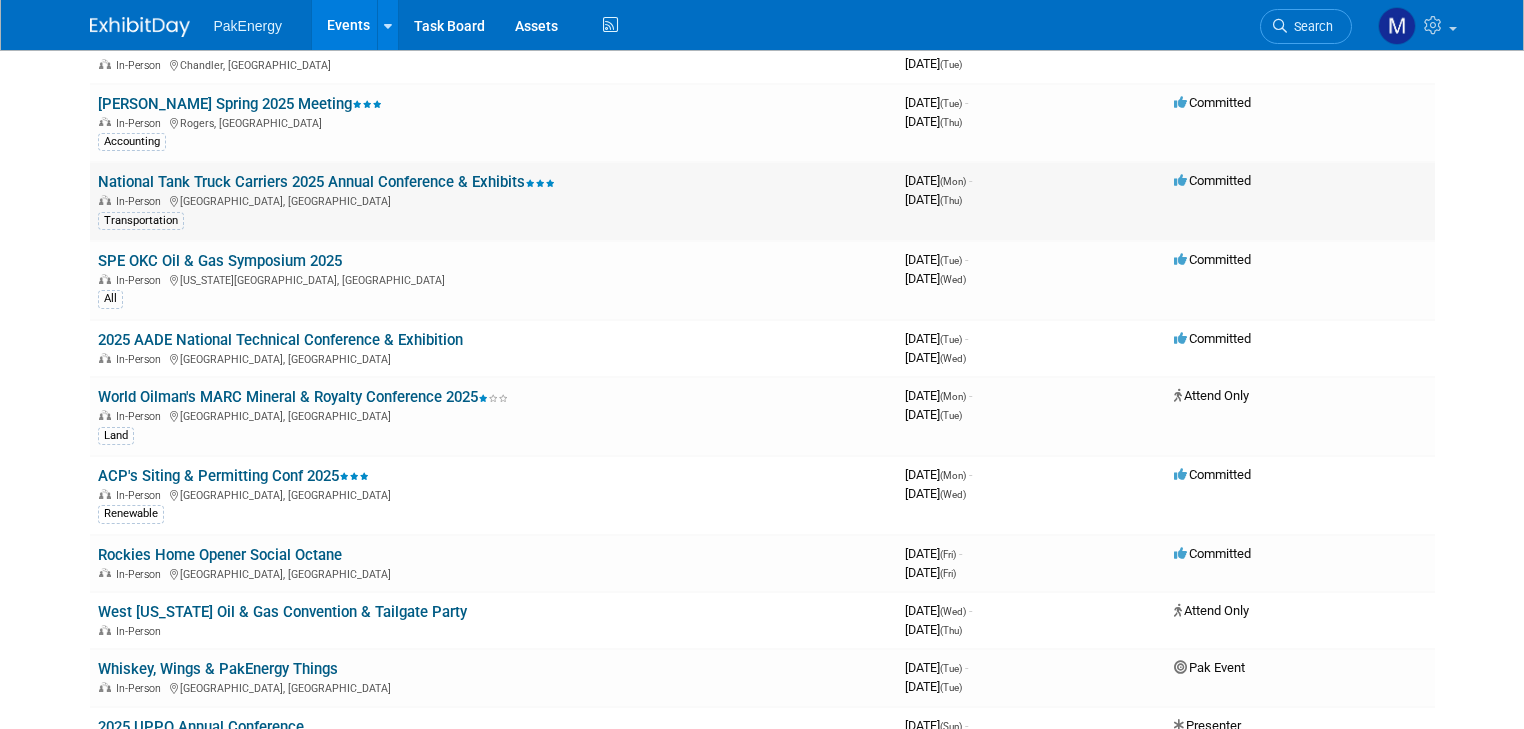 click on "National Tank Truck Carriers 2025 Annual Conference & Exhibits" at bounding box center [326, 182] 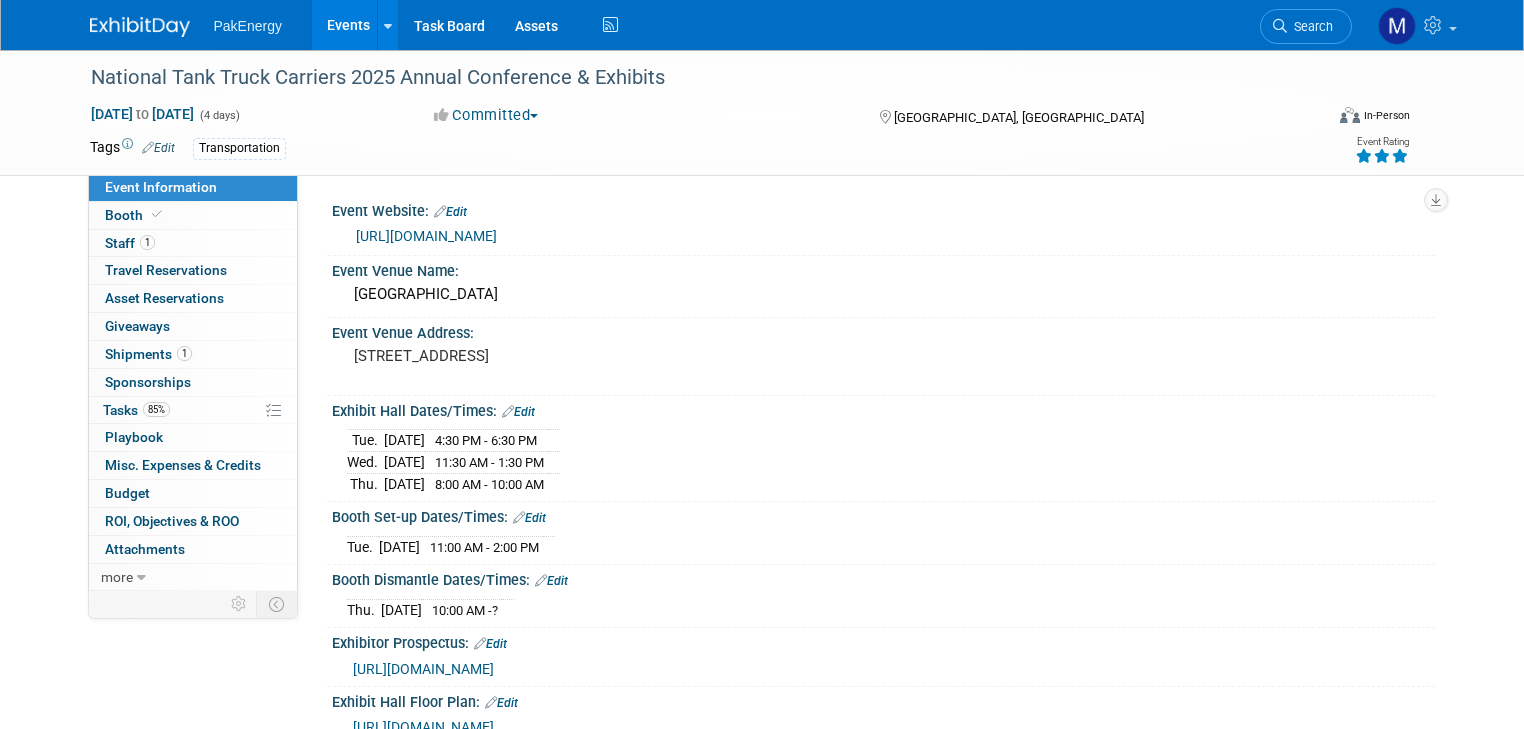 scroll, scrollTop: 0, scrollLeft: 0, axis: both 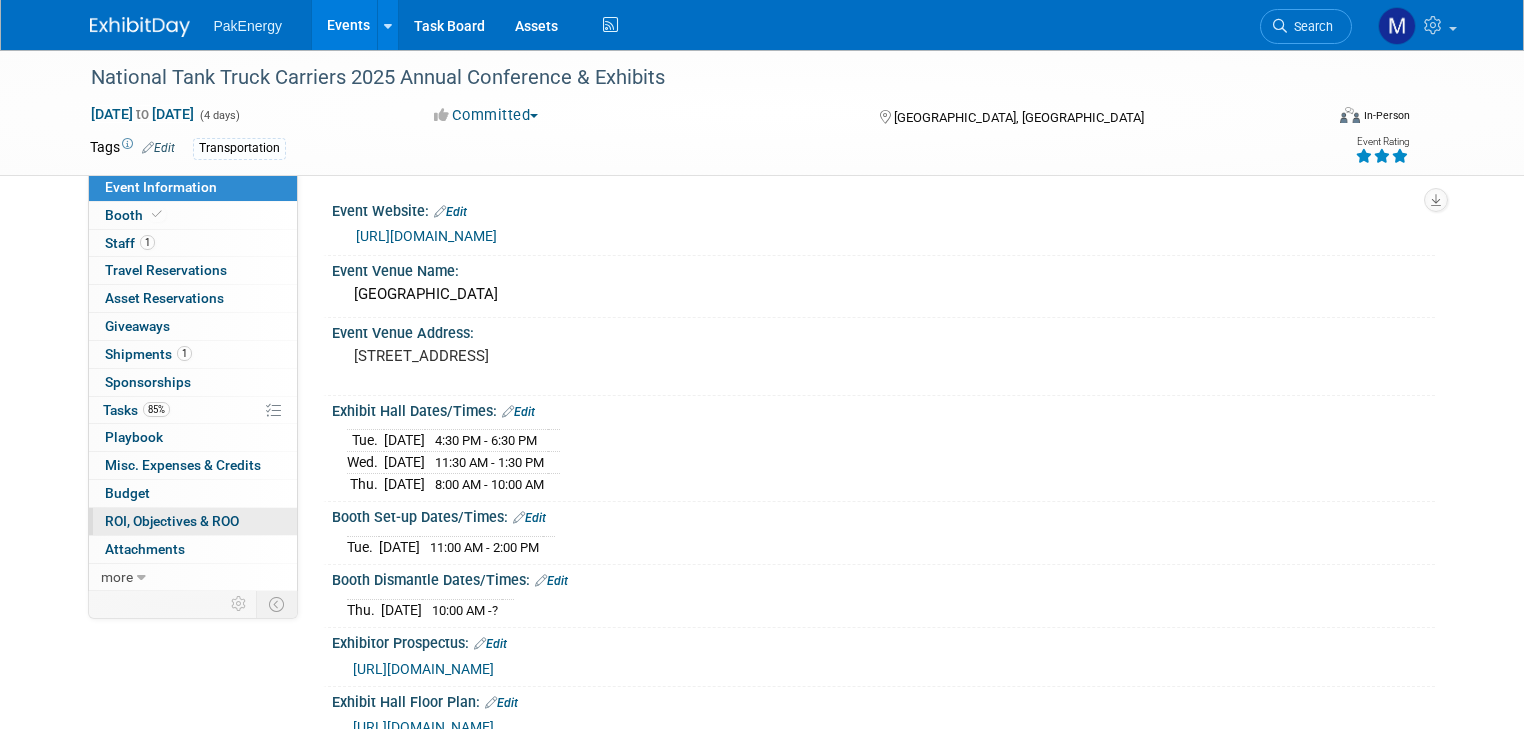 click on "ROI, Objectives & ROO 0" at bounding box center [172, 521] 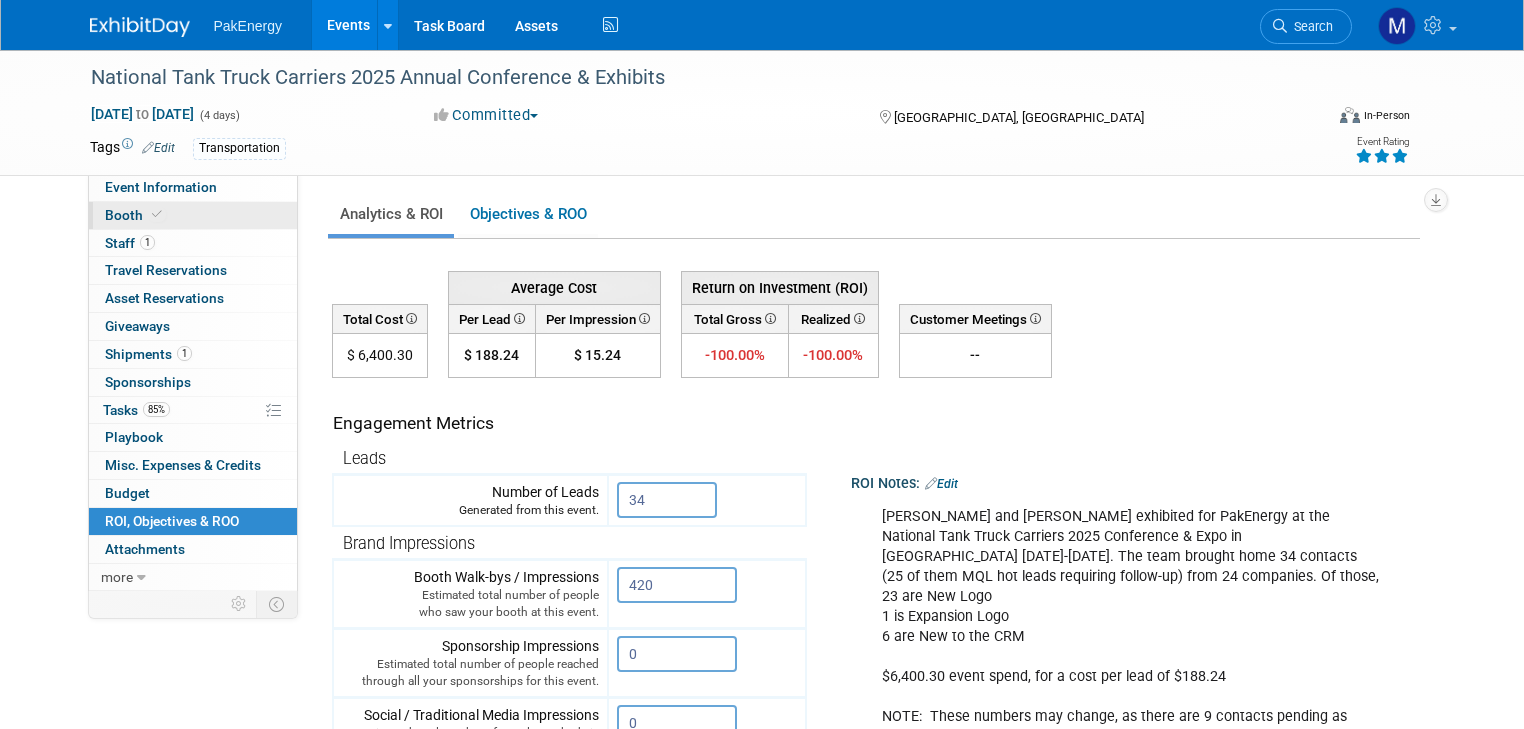 click on "Booth" at bounding box center [135, 215] 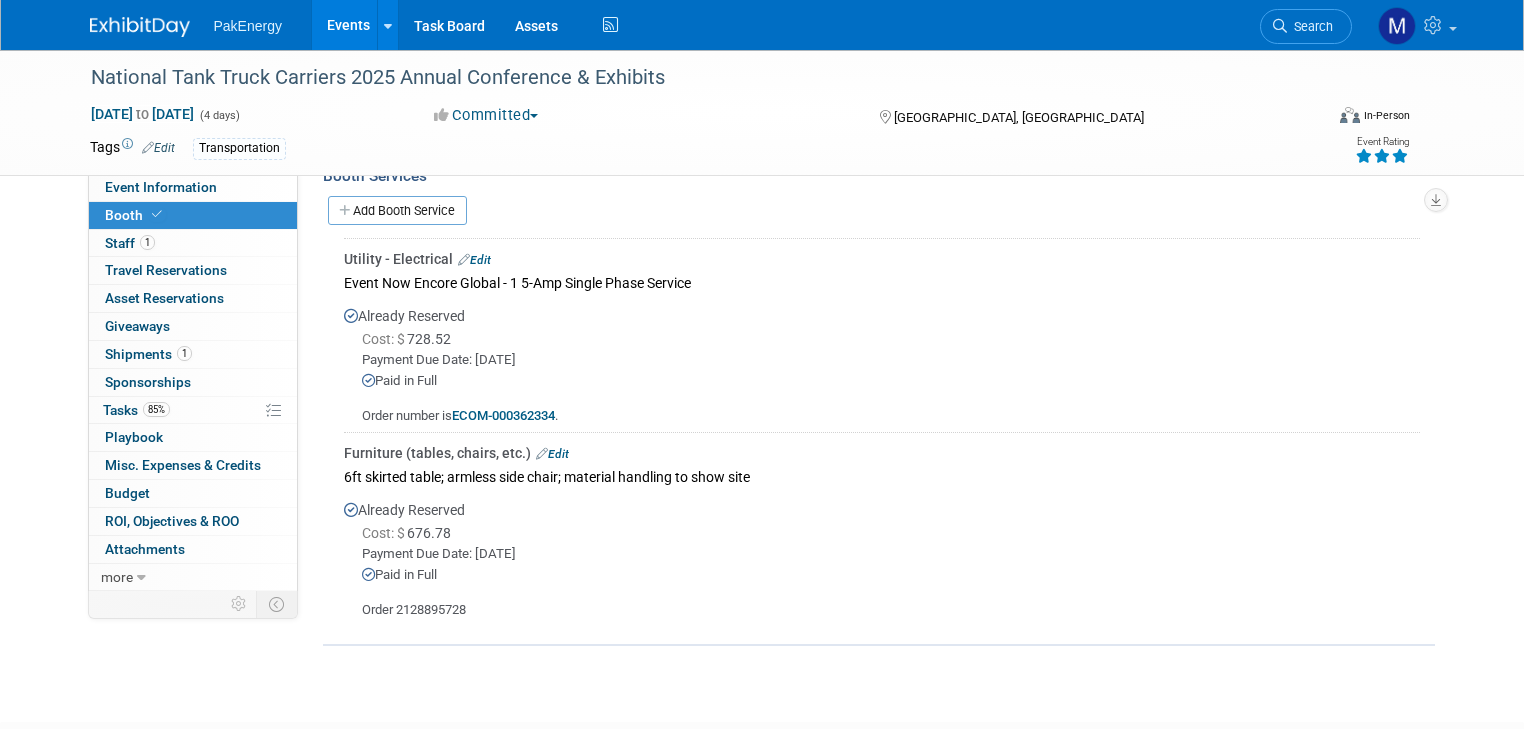 scroll, scrollTop: 315, scrollLeft: 0, axis: vertical 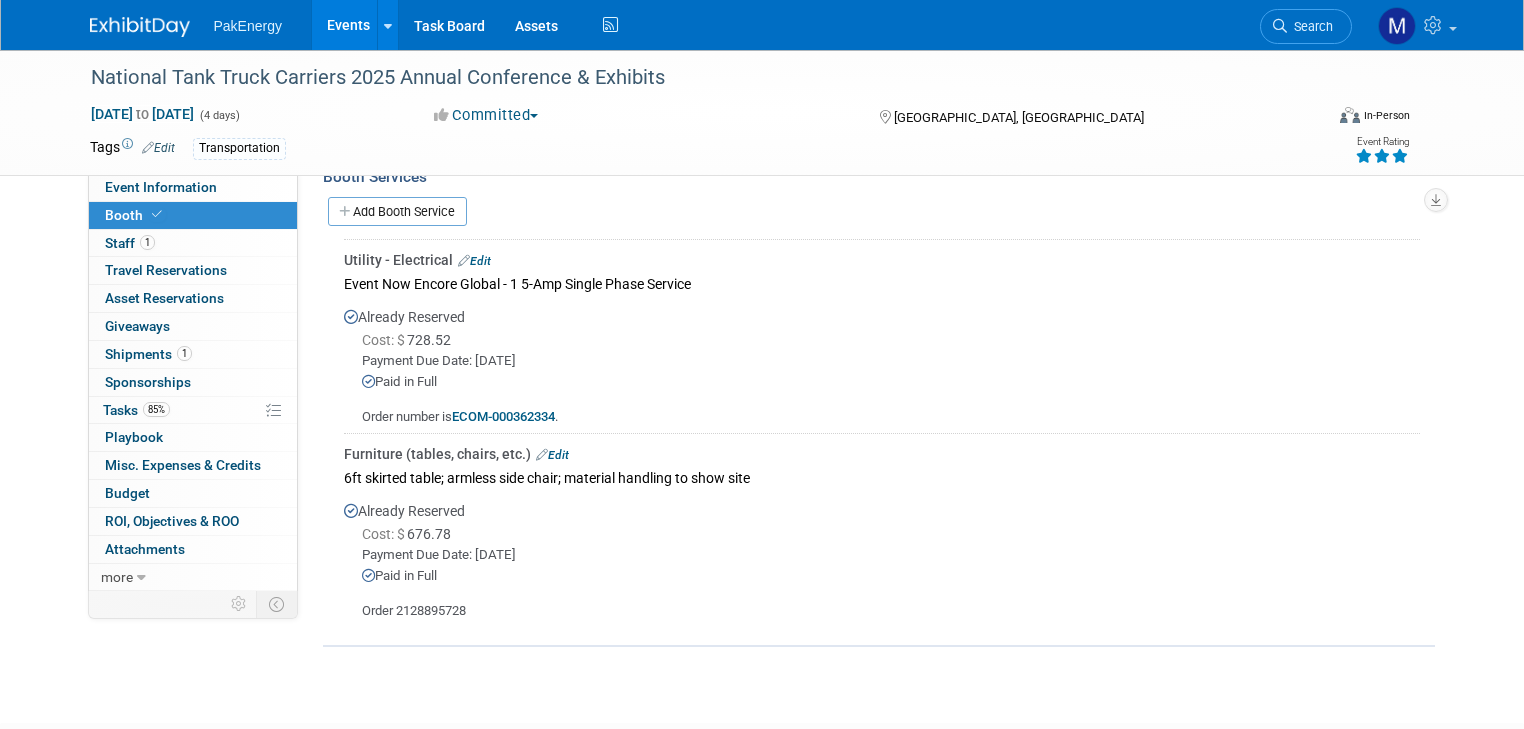 click on "Events" at bounding box center [348, 25] 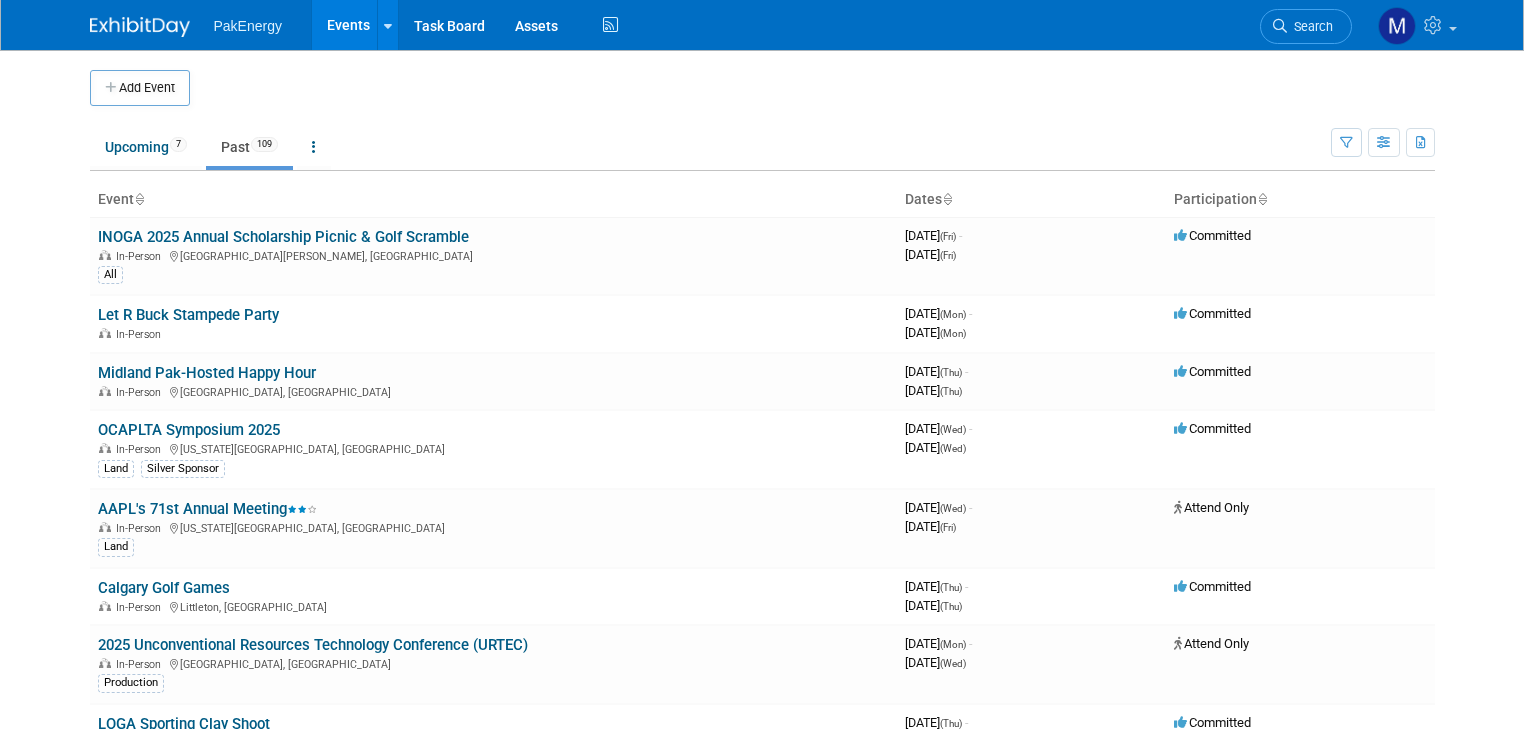 scroll, scrollTop: 0, scrollLeft: 0, axis: both 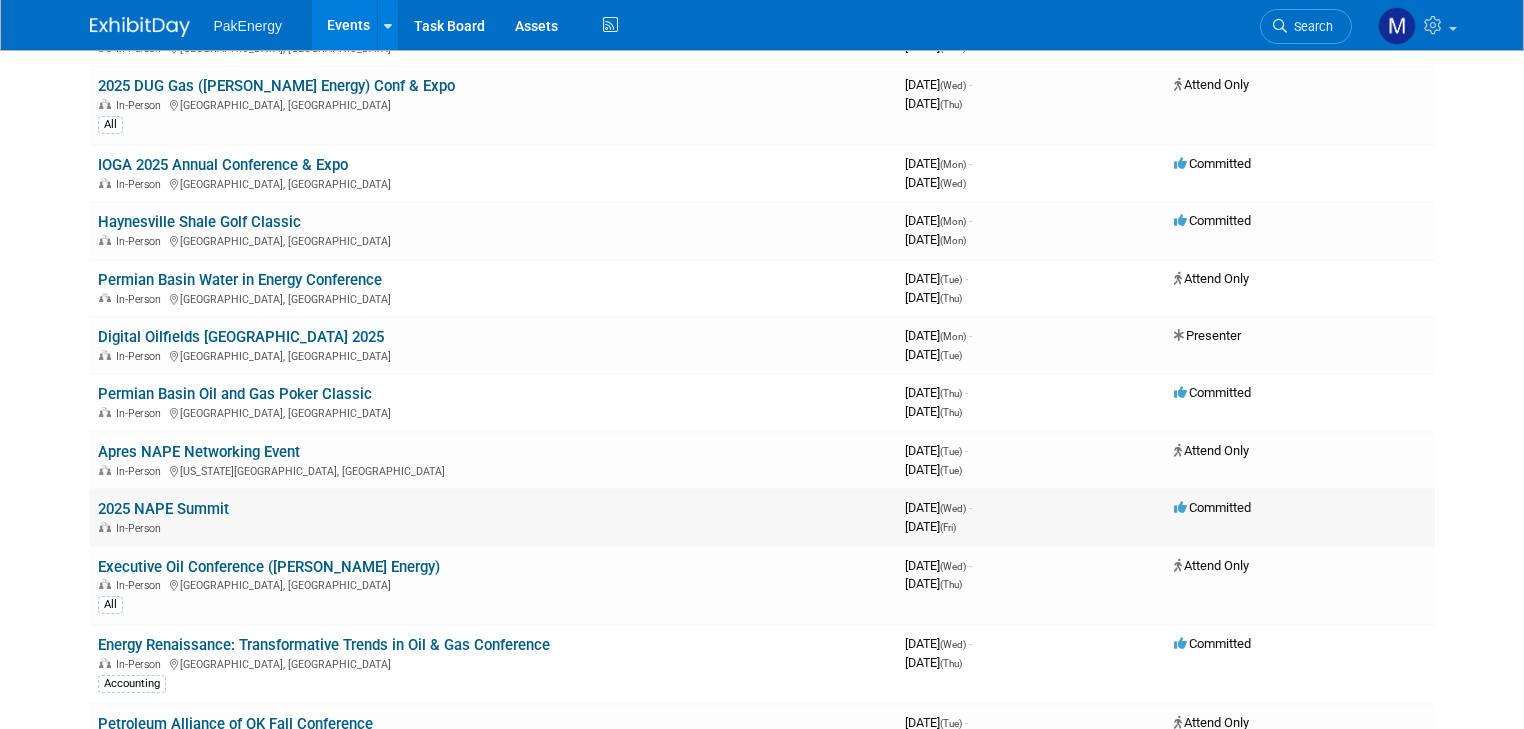 click on "2025 NAPE Summit" at bounding box center (163, 509) 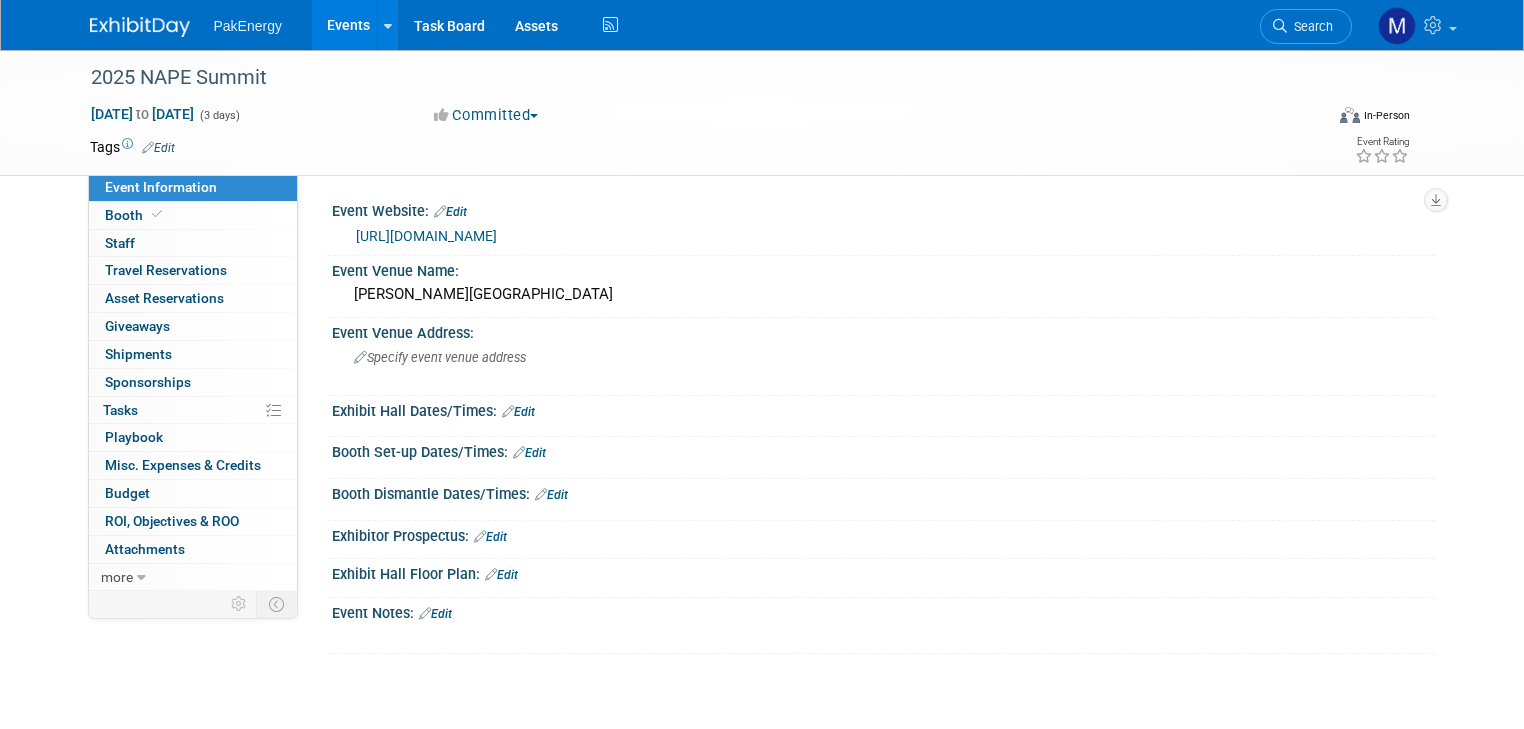 scroll, scrollTop: 0, scrollLeft: 0, axis: both 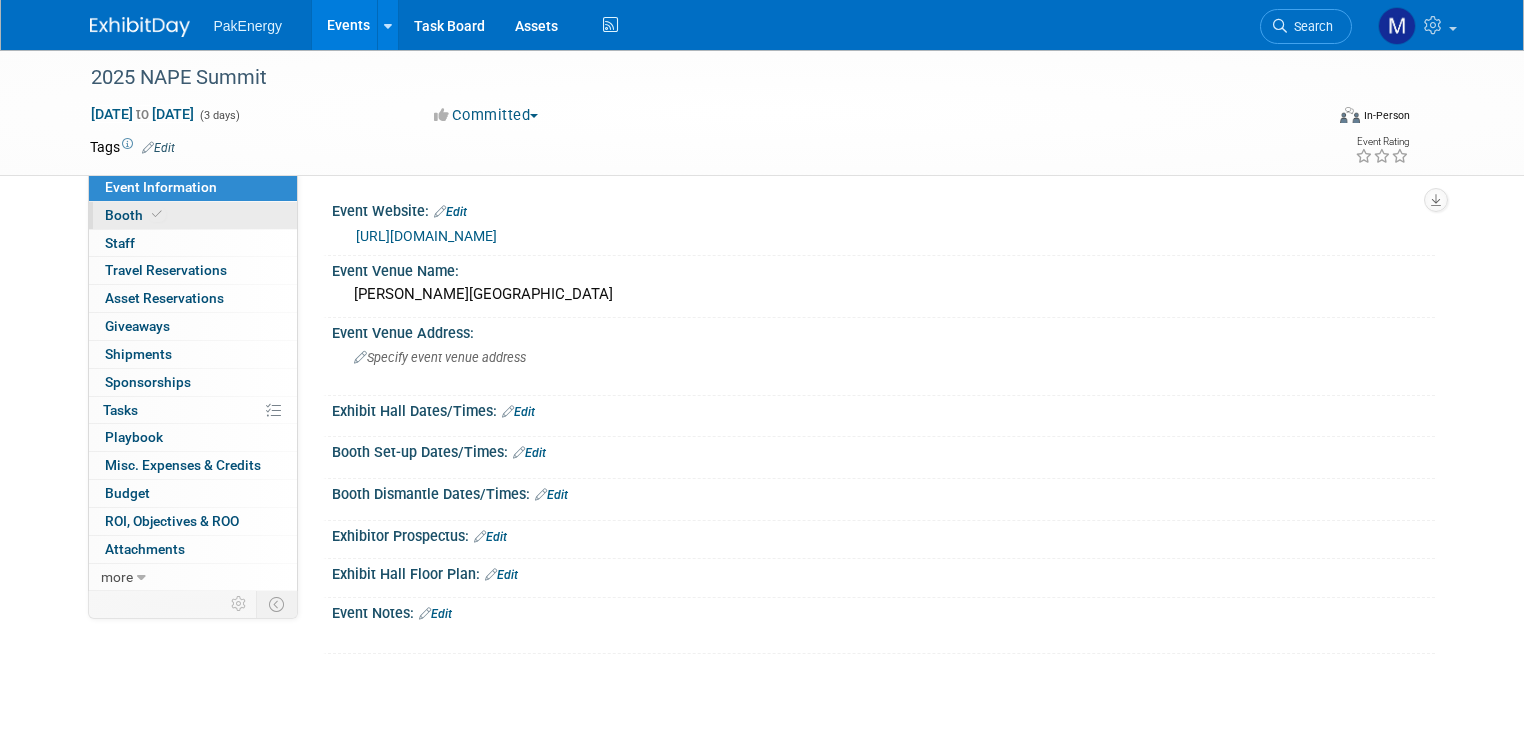 click on "Booth" at bounding box center [135, 215] 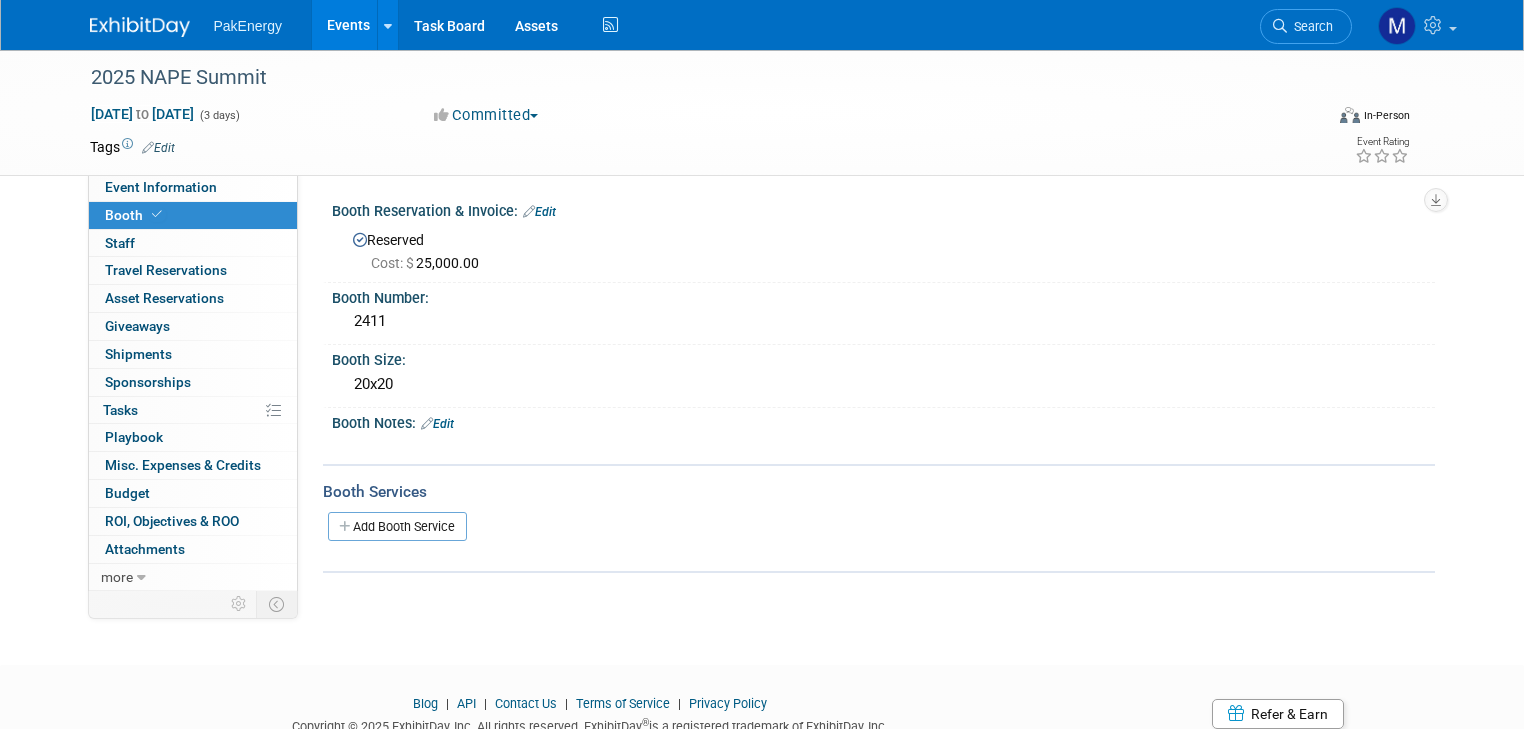 click on "Events" at bounding box center (348, 25) 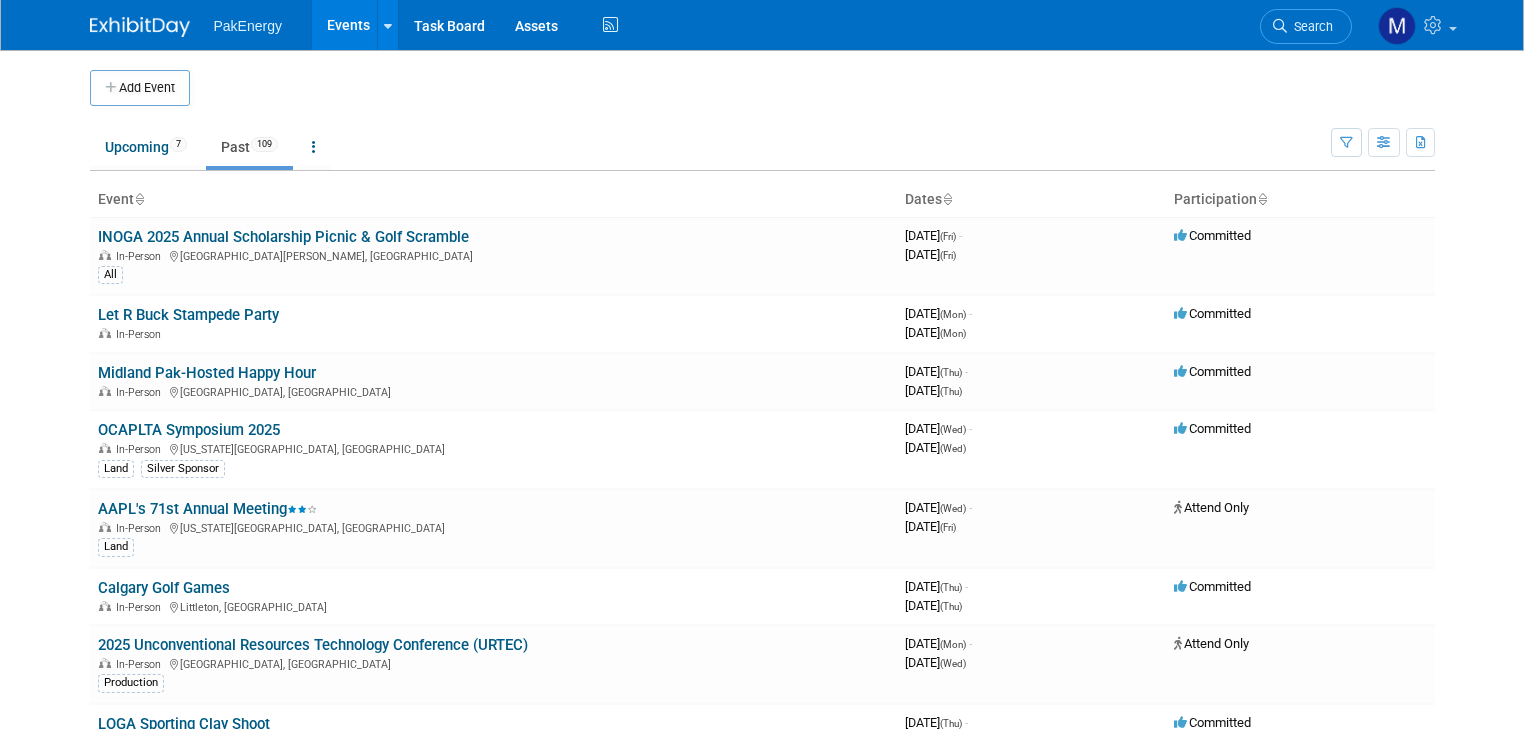 scroll, scrollTop: 0, scrollLeft: 0, axis: both 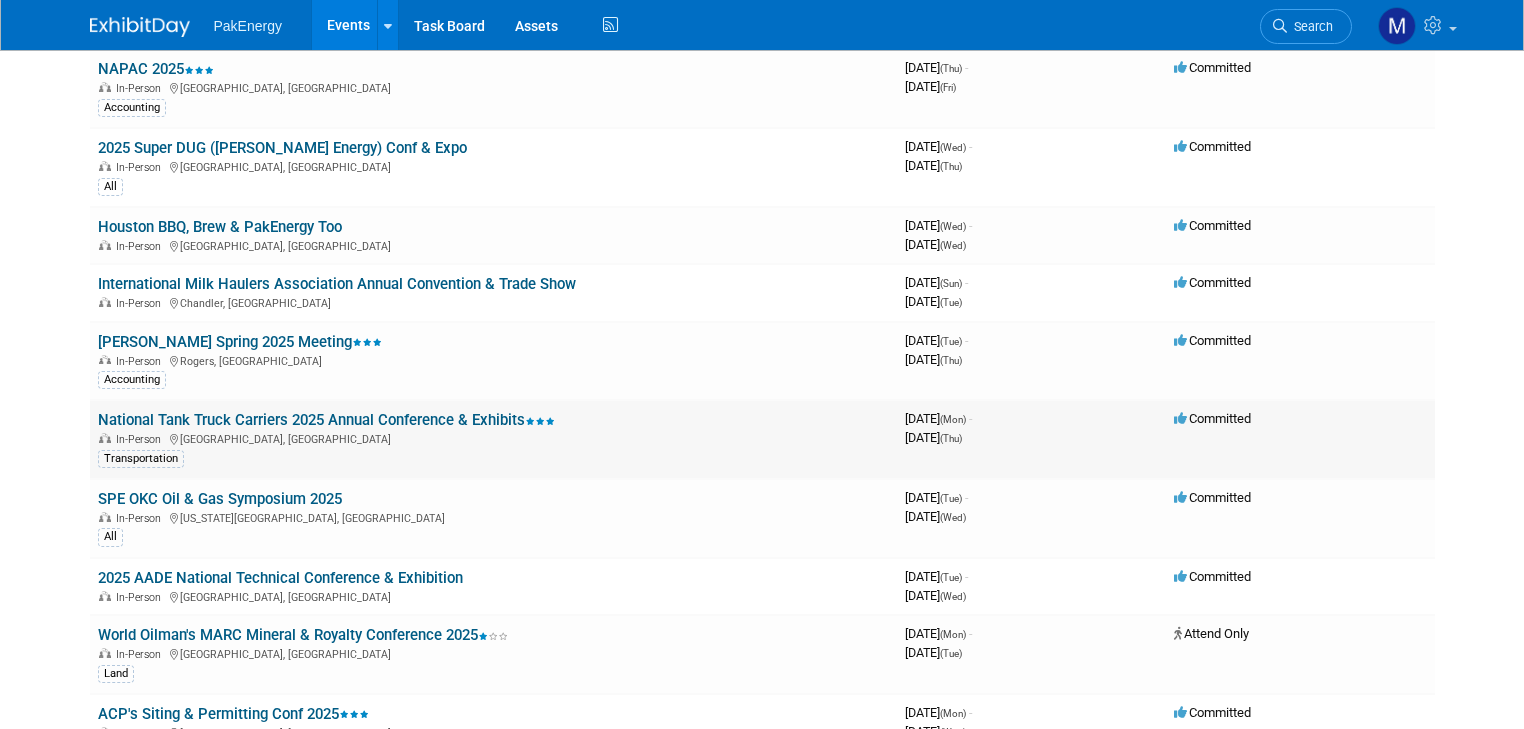 click on "In-Person
[GEOGRAPHIC_DATA], [GEOGRAPHIC_DATA]" at bounding box center (493, 438) 